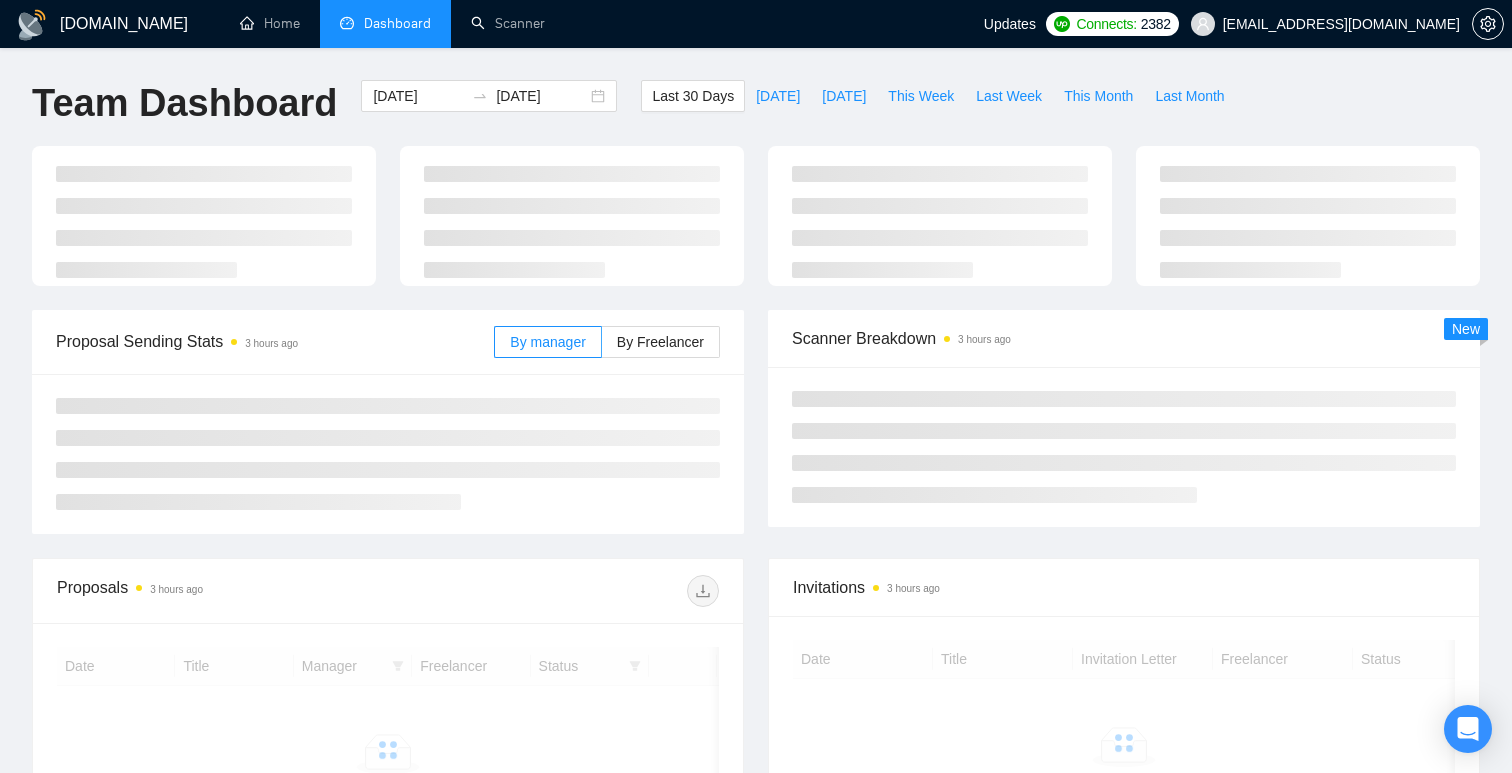 scroll, scrollTop: 0, scrollLeft: 0, axis: both 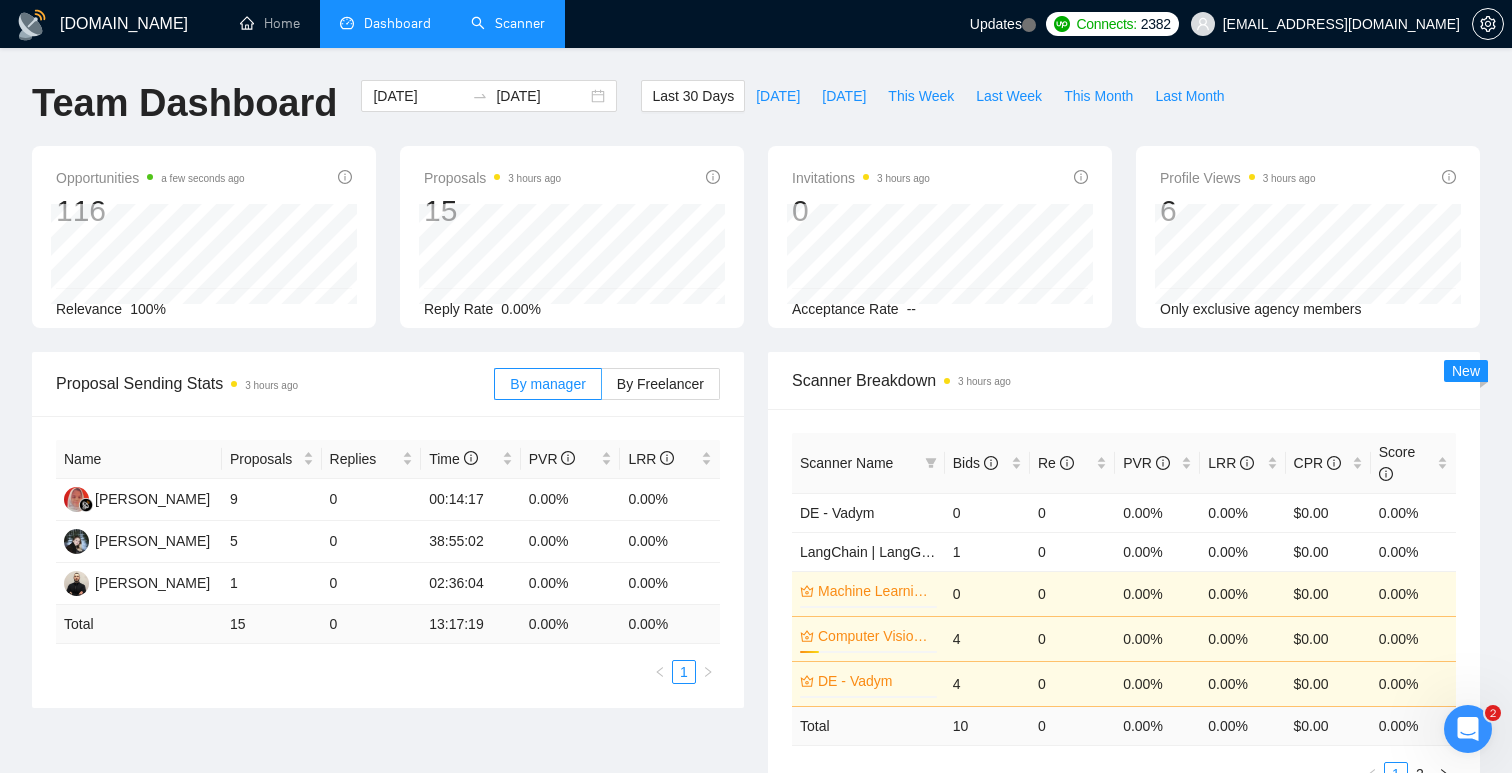 click on "Scanner" at bounding box center (508, 23) 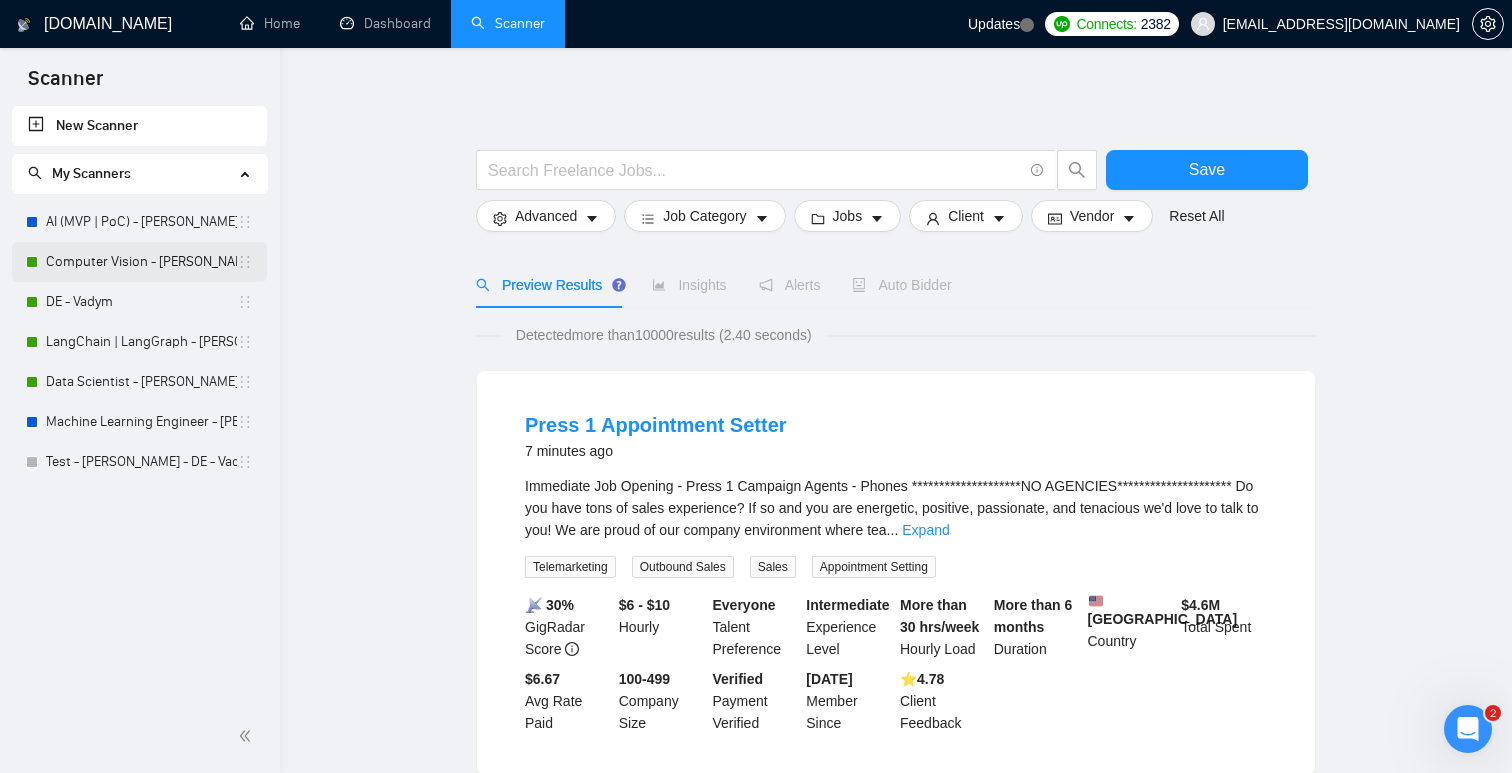 click on "Computer Vision - [PERSON_NAME]" at bounding box center (141, 262) 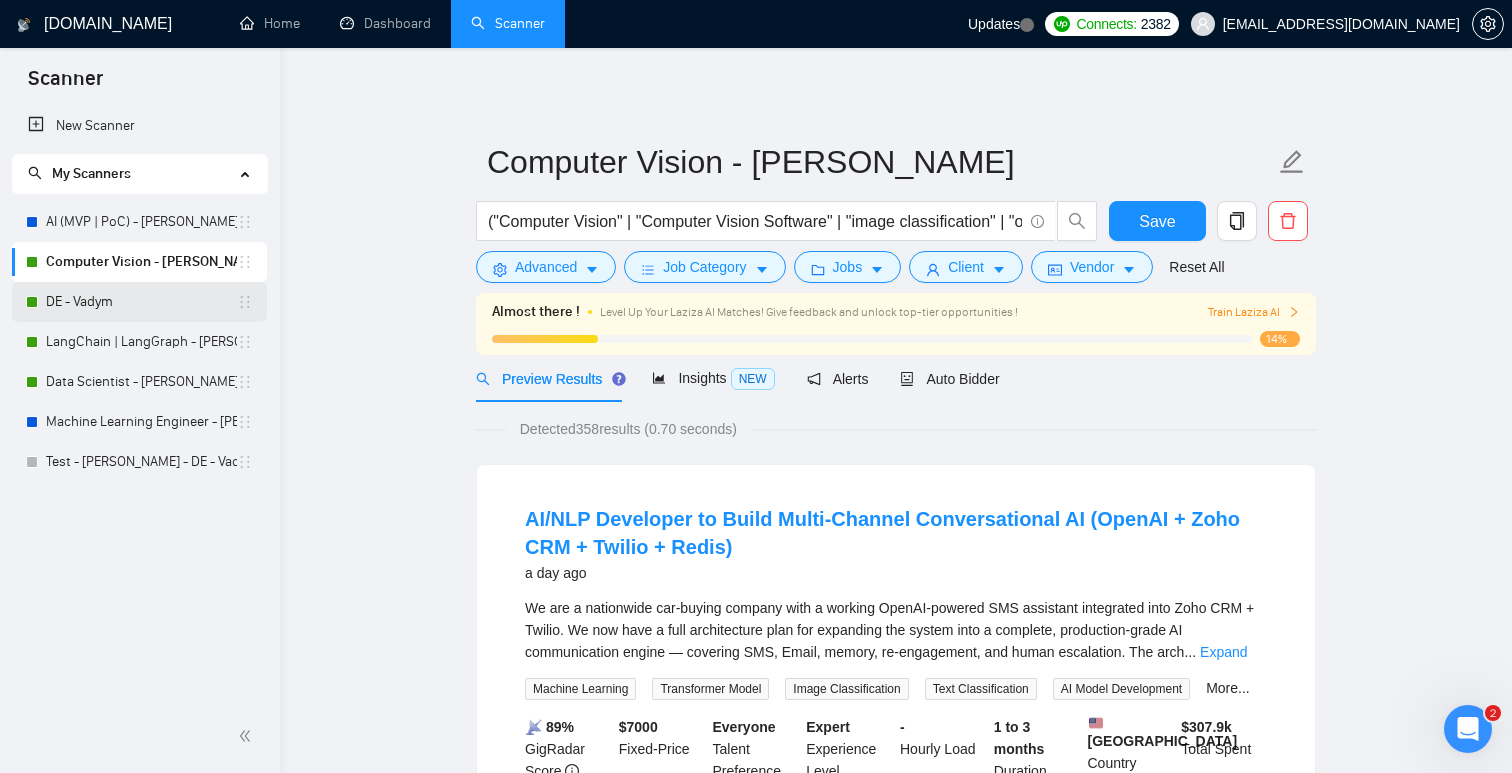 click on "DE - Vadym" at bounding box center (141, 302) 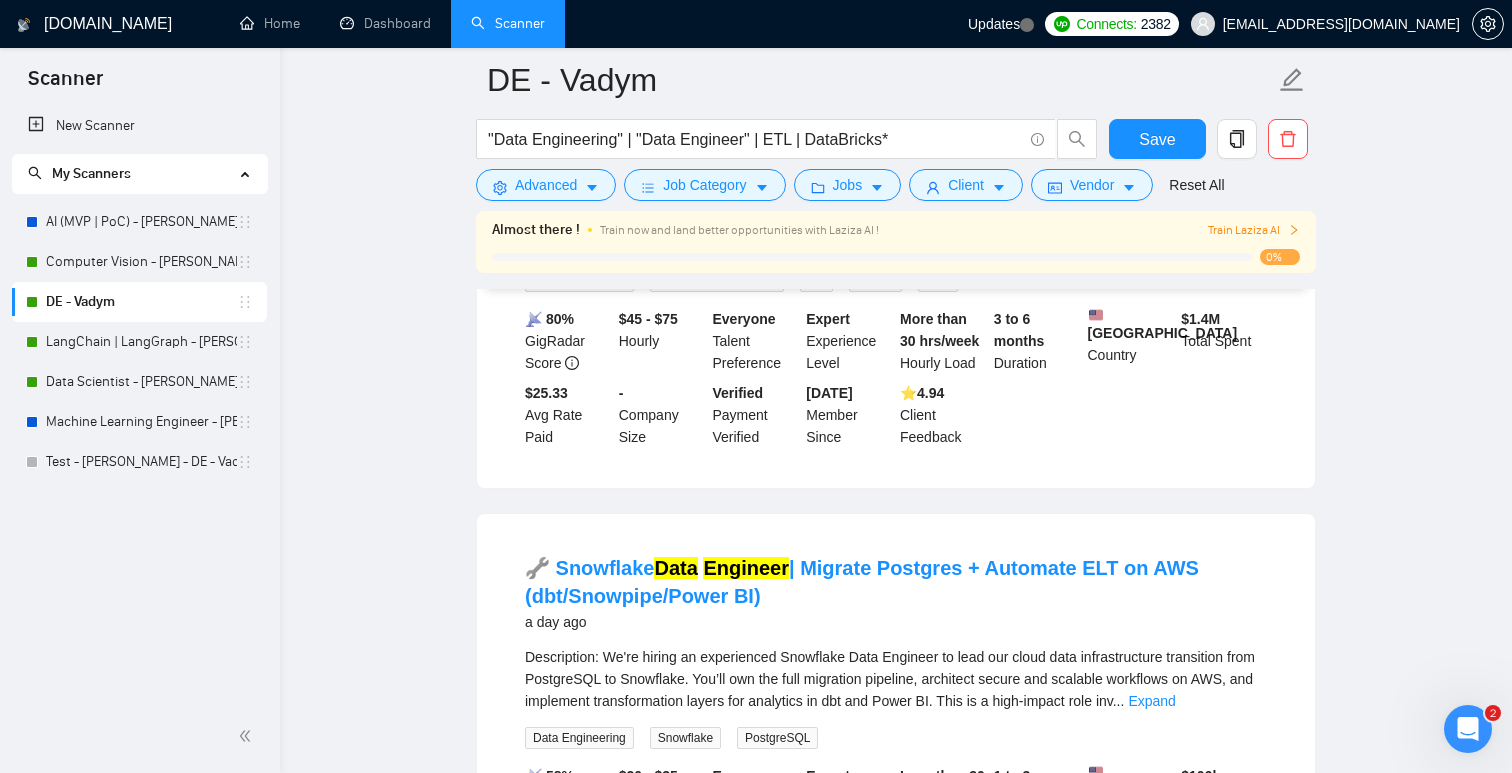 scroll, scrollTop: 0, scrollLeft: 0, axis: both 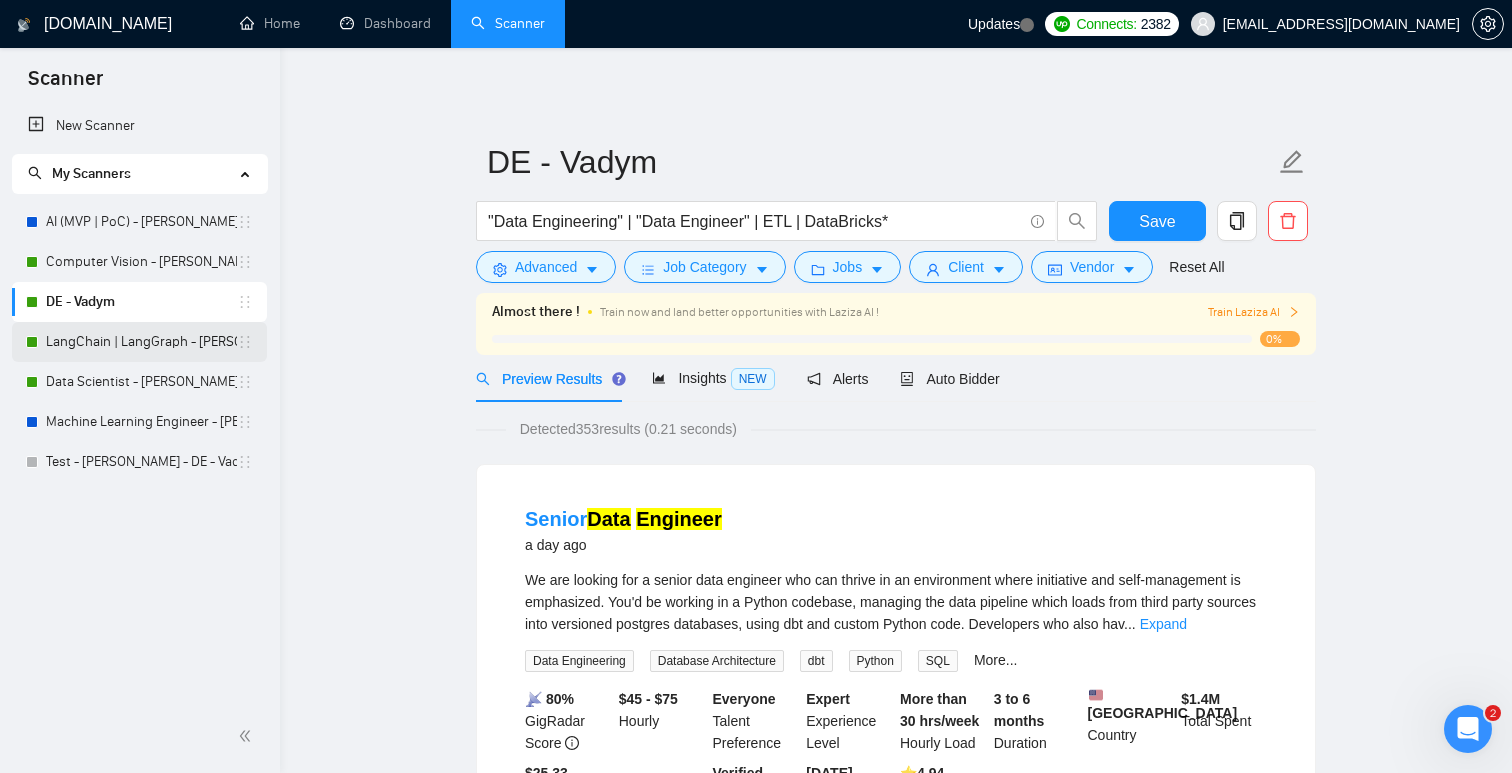 click on "LangChain | LangGraph - [PERSON_NAME]" at bounding box center (141, 342) 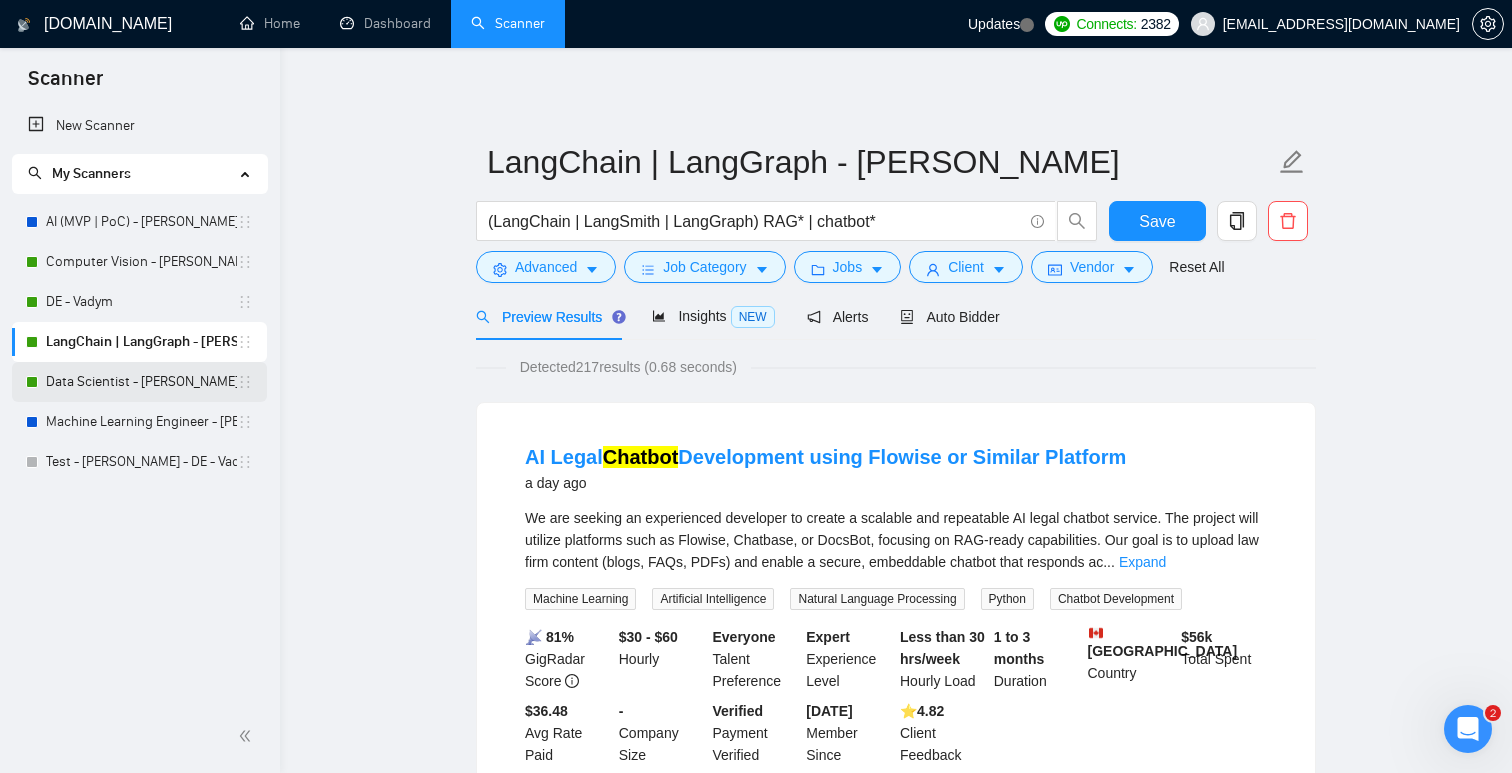 click on "Data Scientist - [PERSON_NAME]" at bounding box center (141, 382) 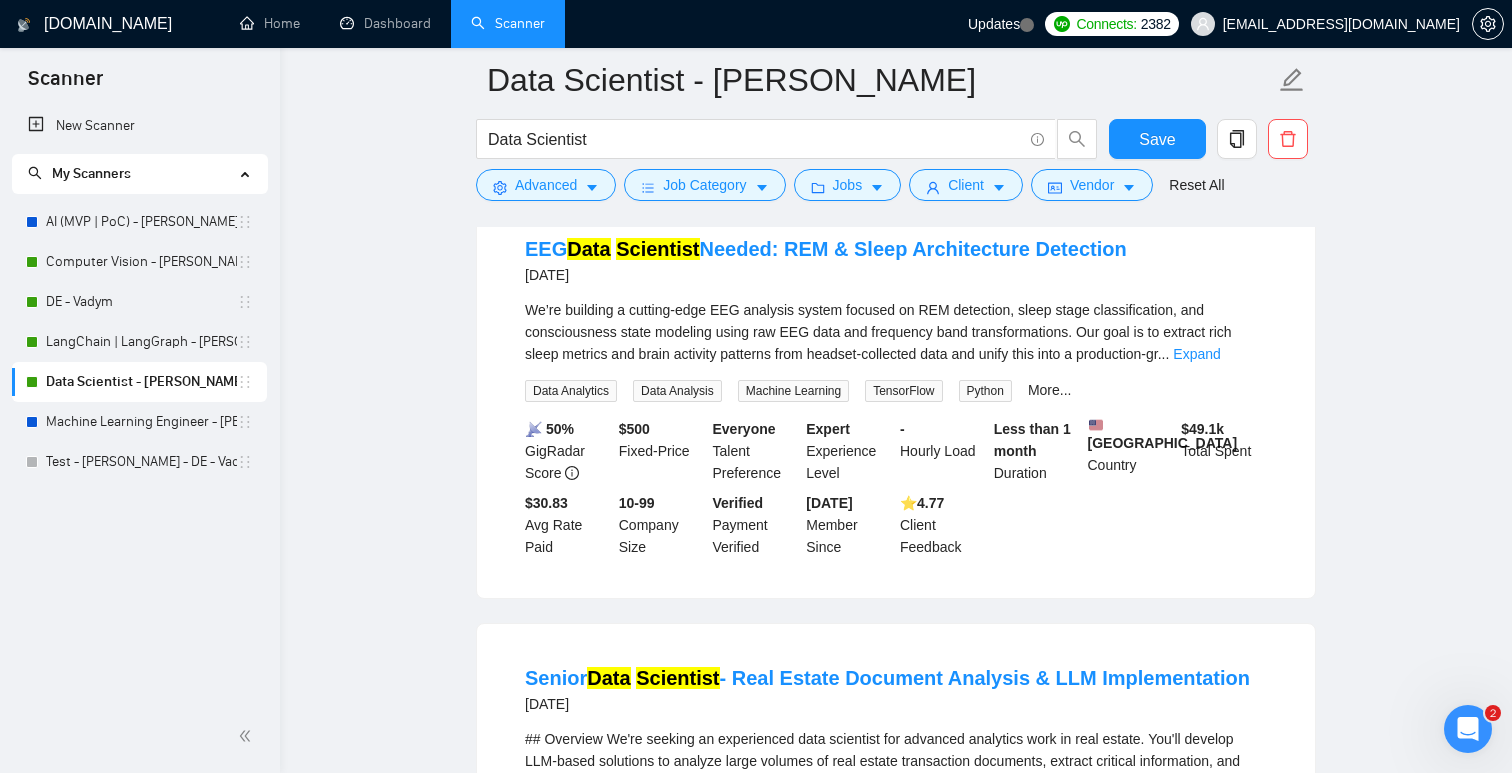scroll, scrollTop: 1108, scrollLeft: 0, axis: vertical 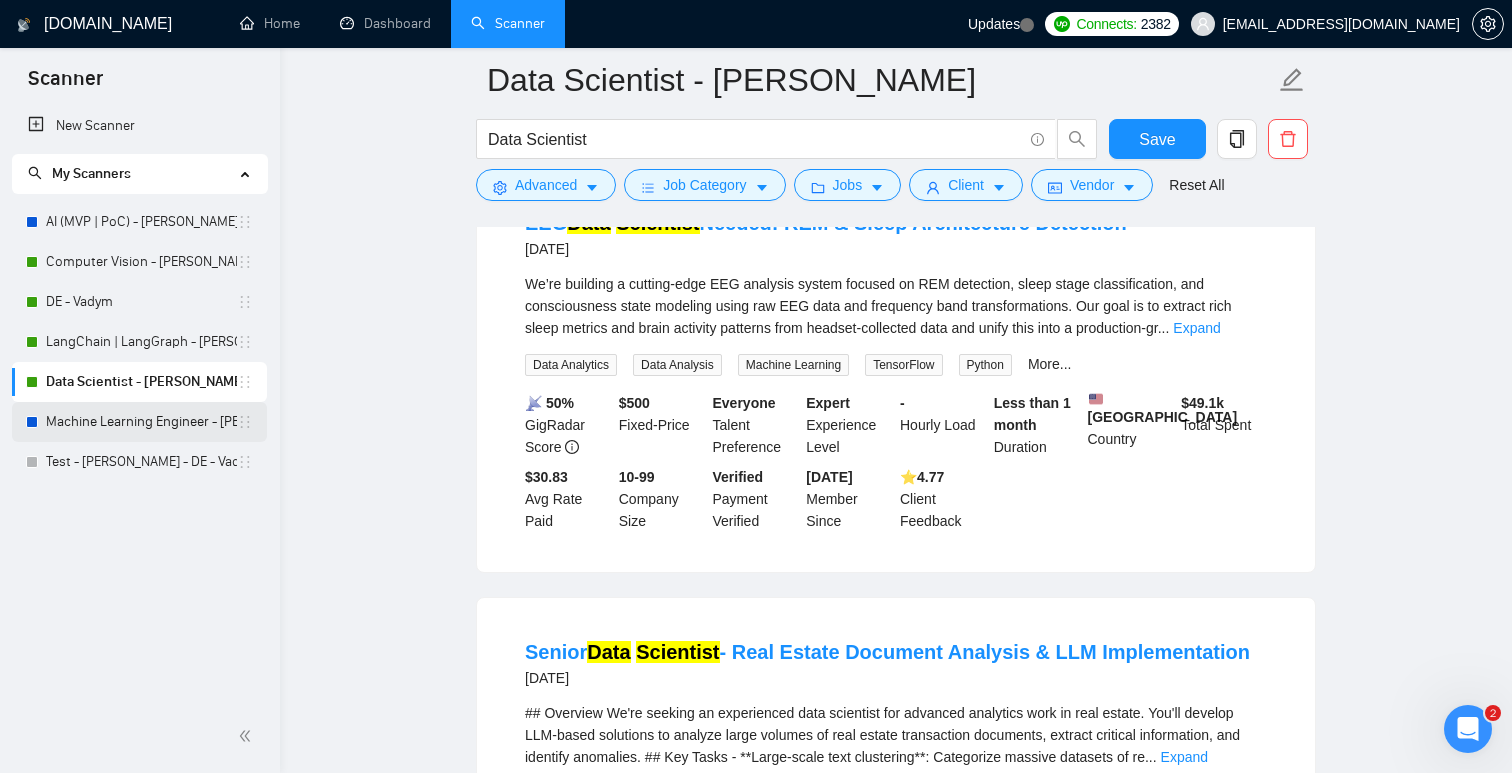 click on "Machine Learning Engineer - [PERSON_NAME]" at bounding box center (141, 422) 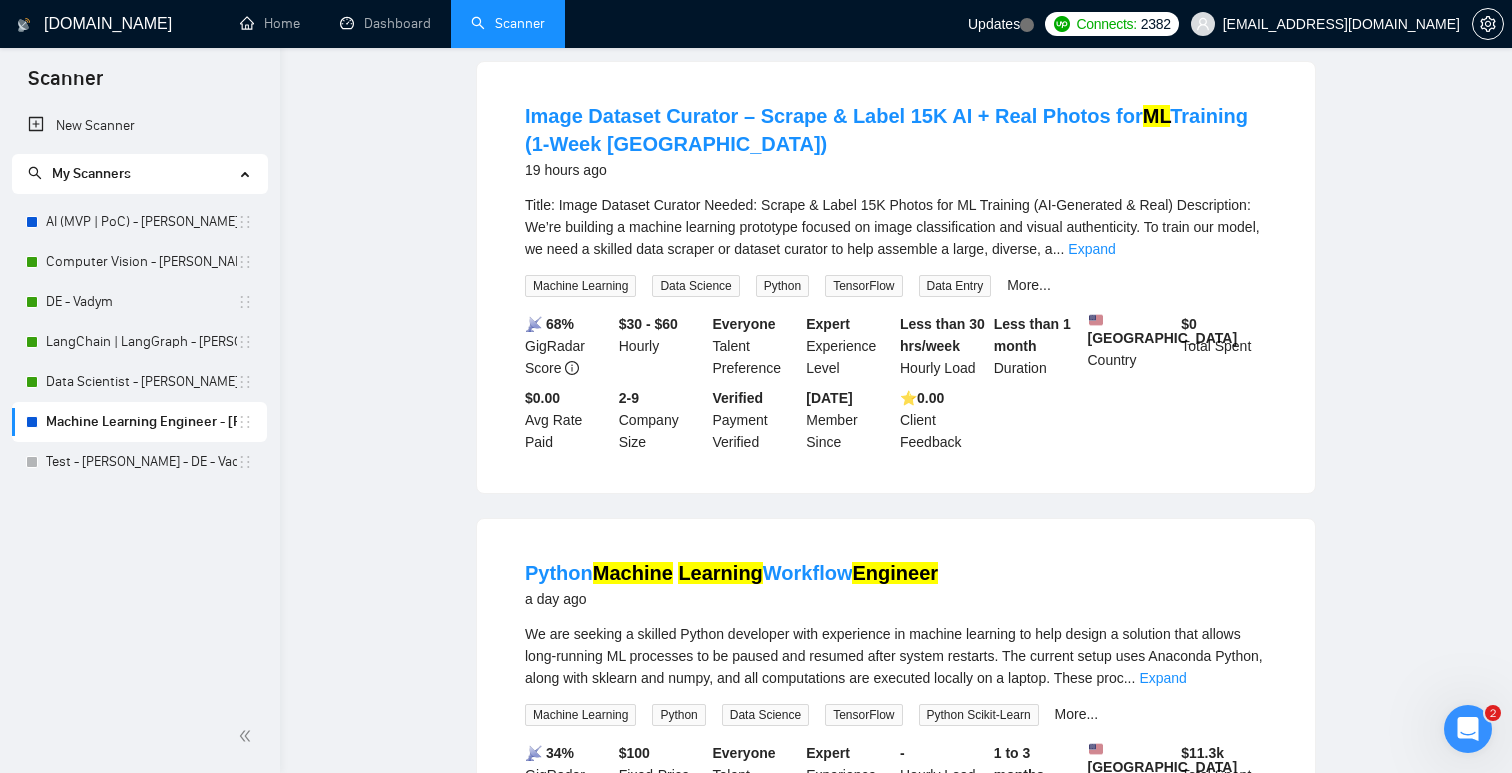 scroll, scrollTop: 0, scrollLeft: 0, axis: both 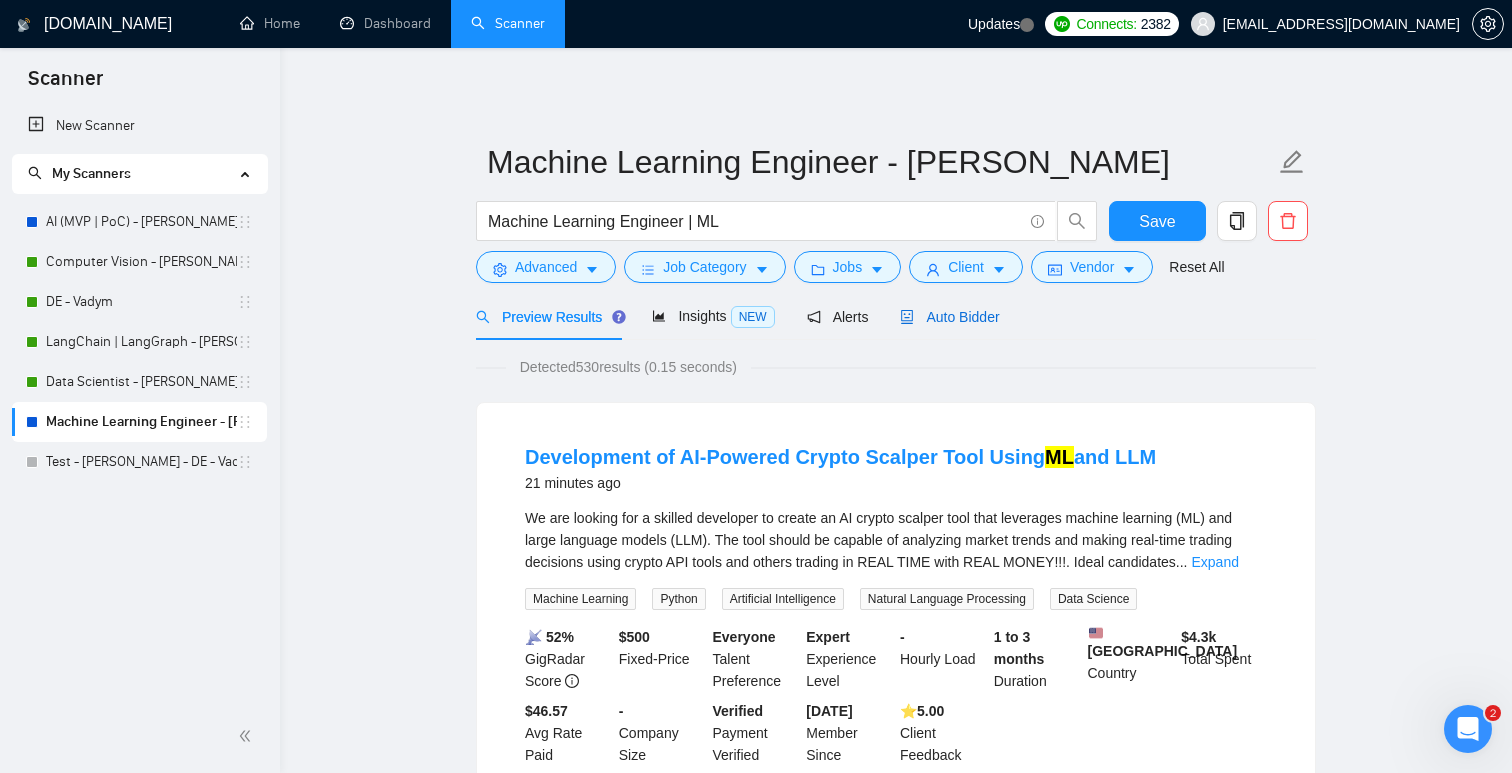 click on "Auto Bidder" at bounding box center (949, 317) 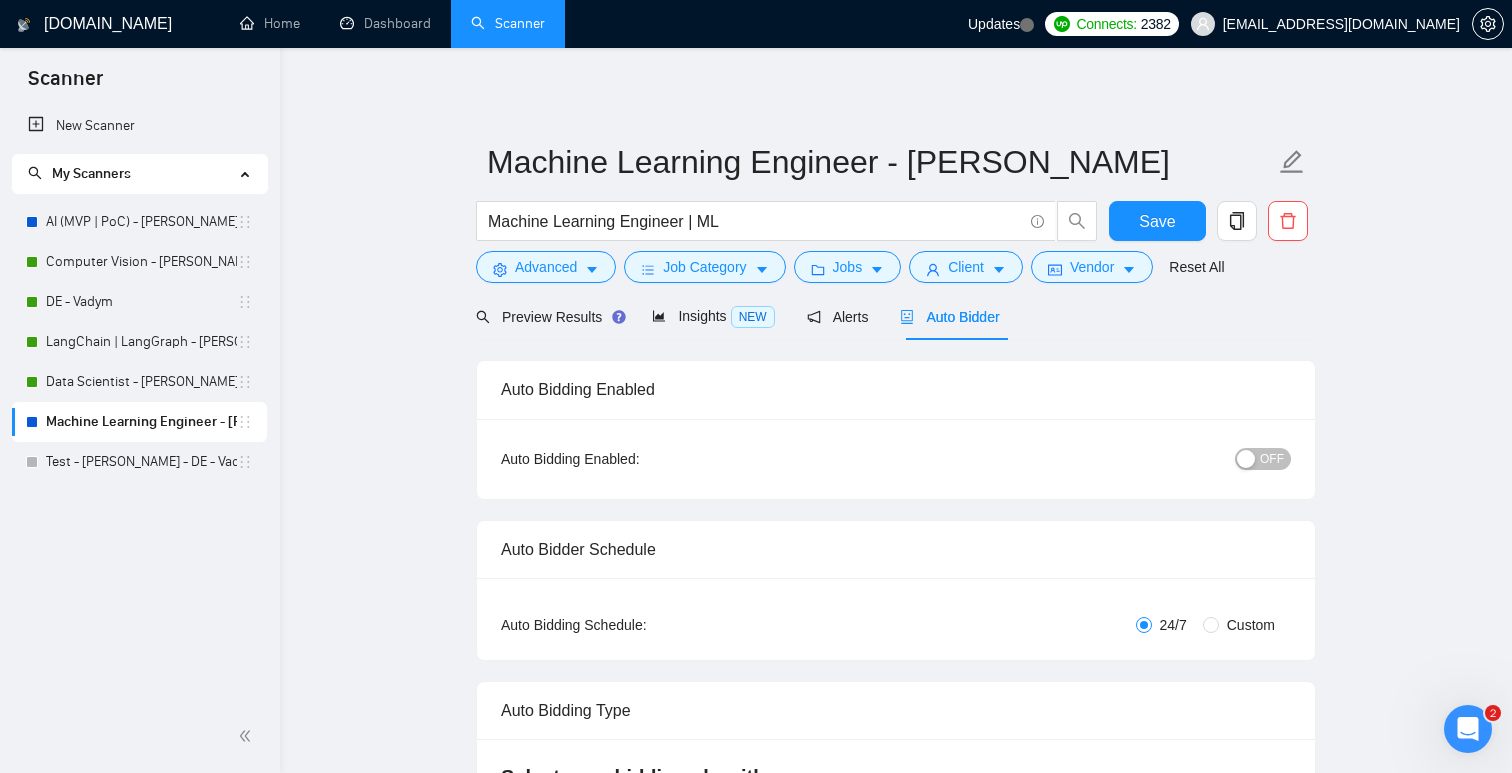 type 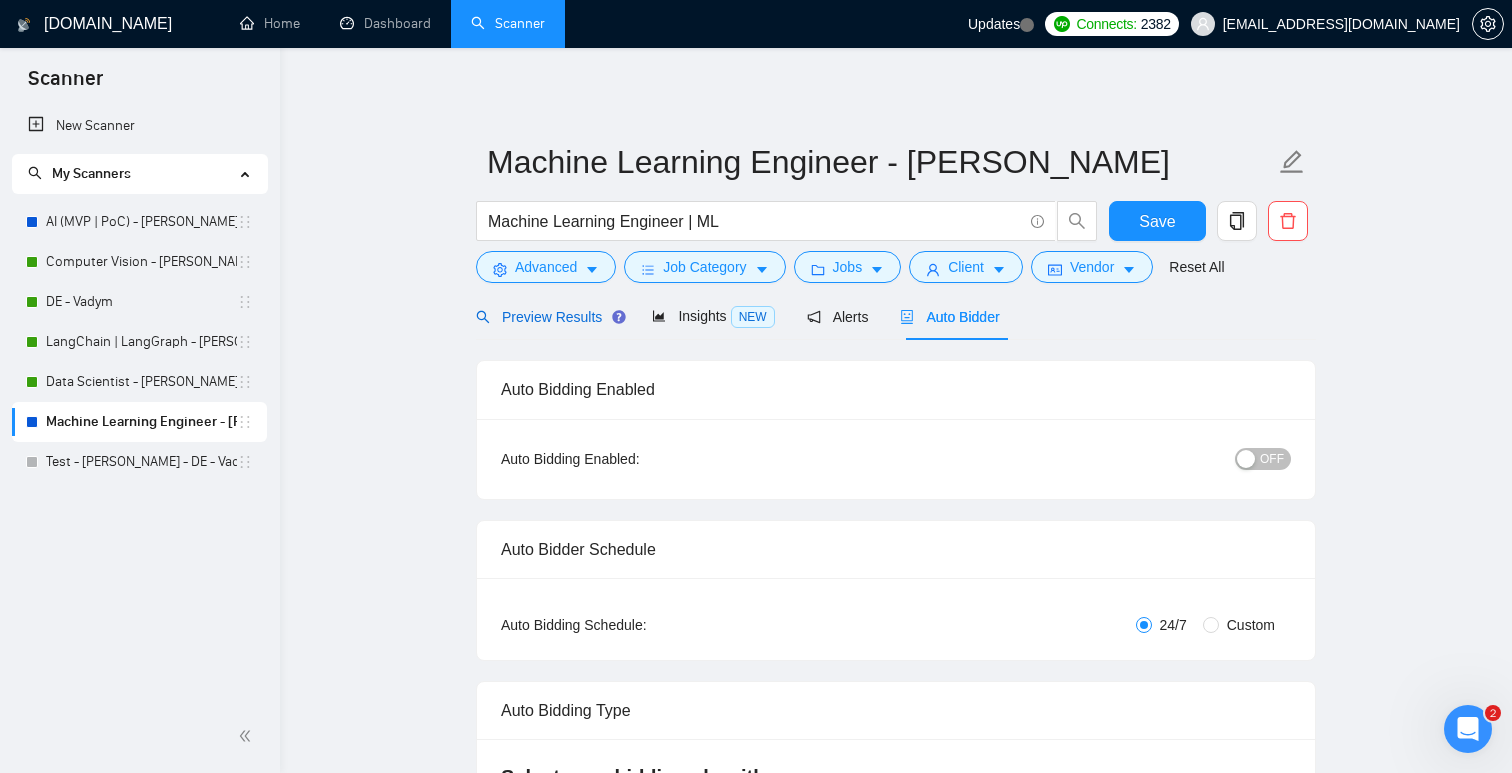 click on "Preview Results" at bounding box center [548, 317] 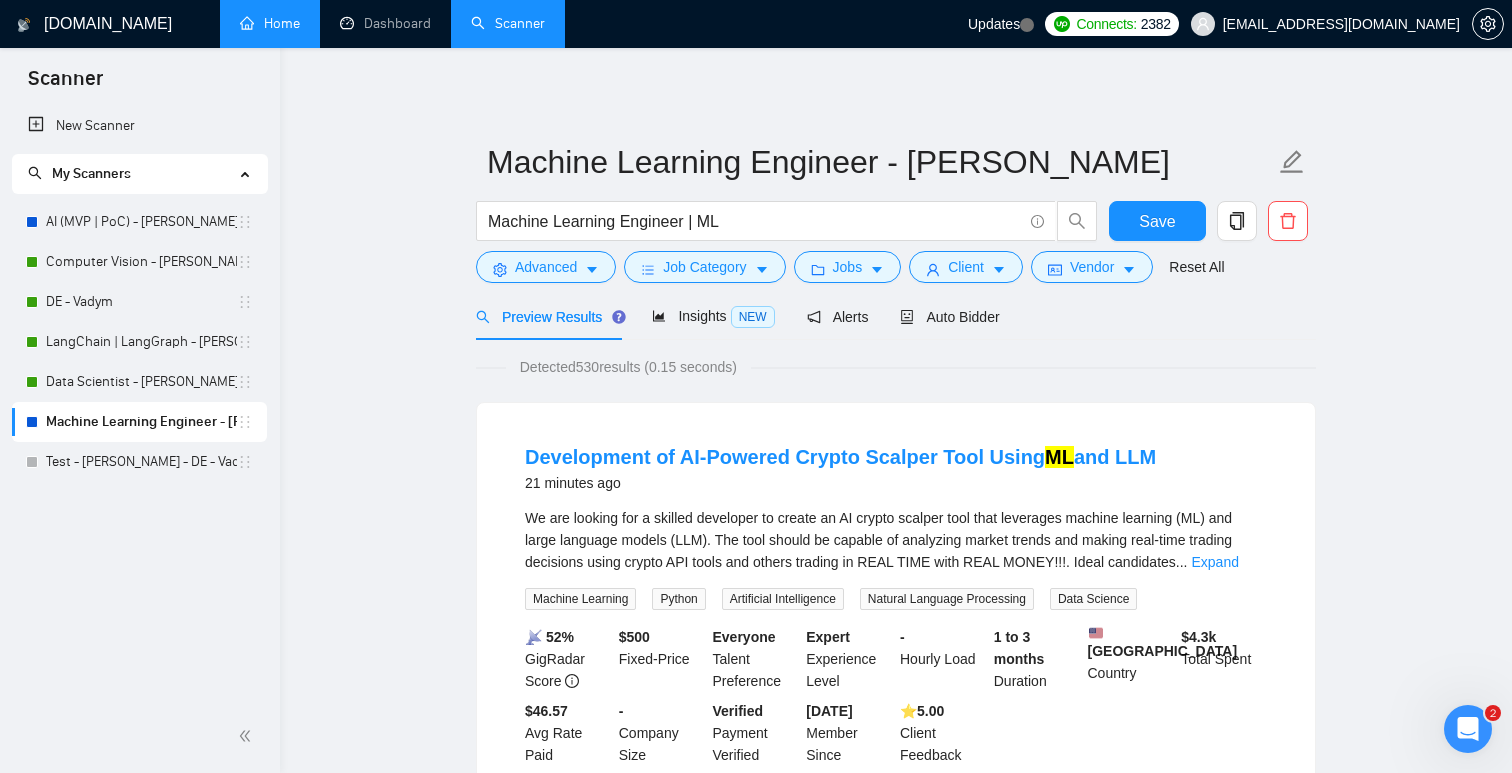 click on "Home" at bounding box center [270, 23] 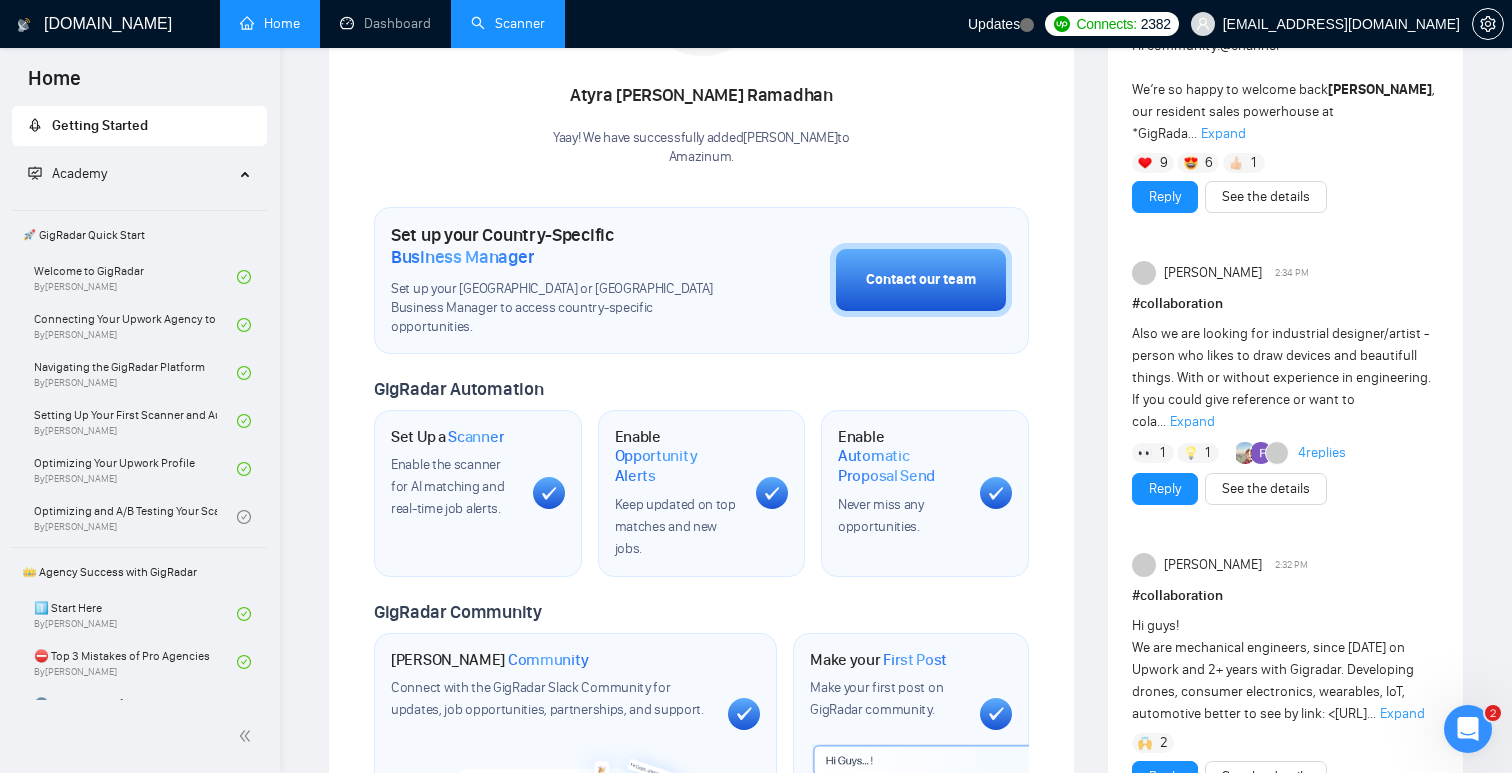 scroll, scrollTop: 450, scrollLeft: 0, axis: vertical 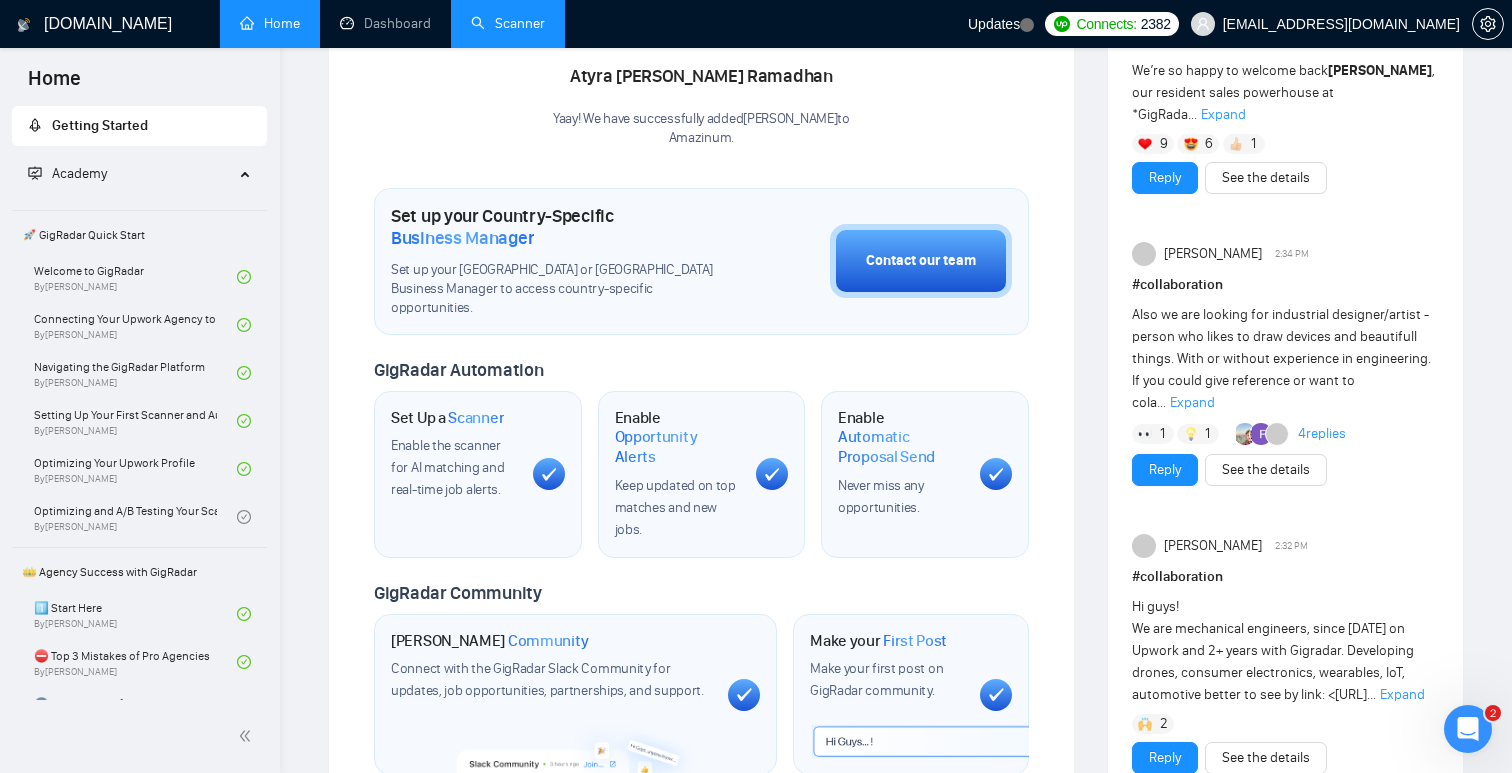 click on "Home" at bounding box center [270, 23] 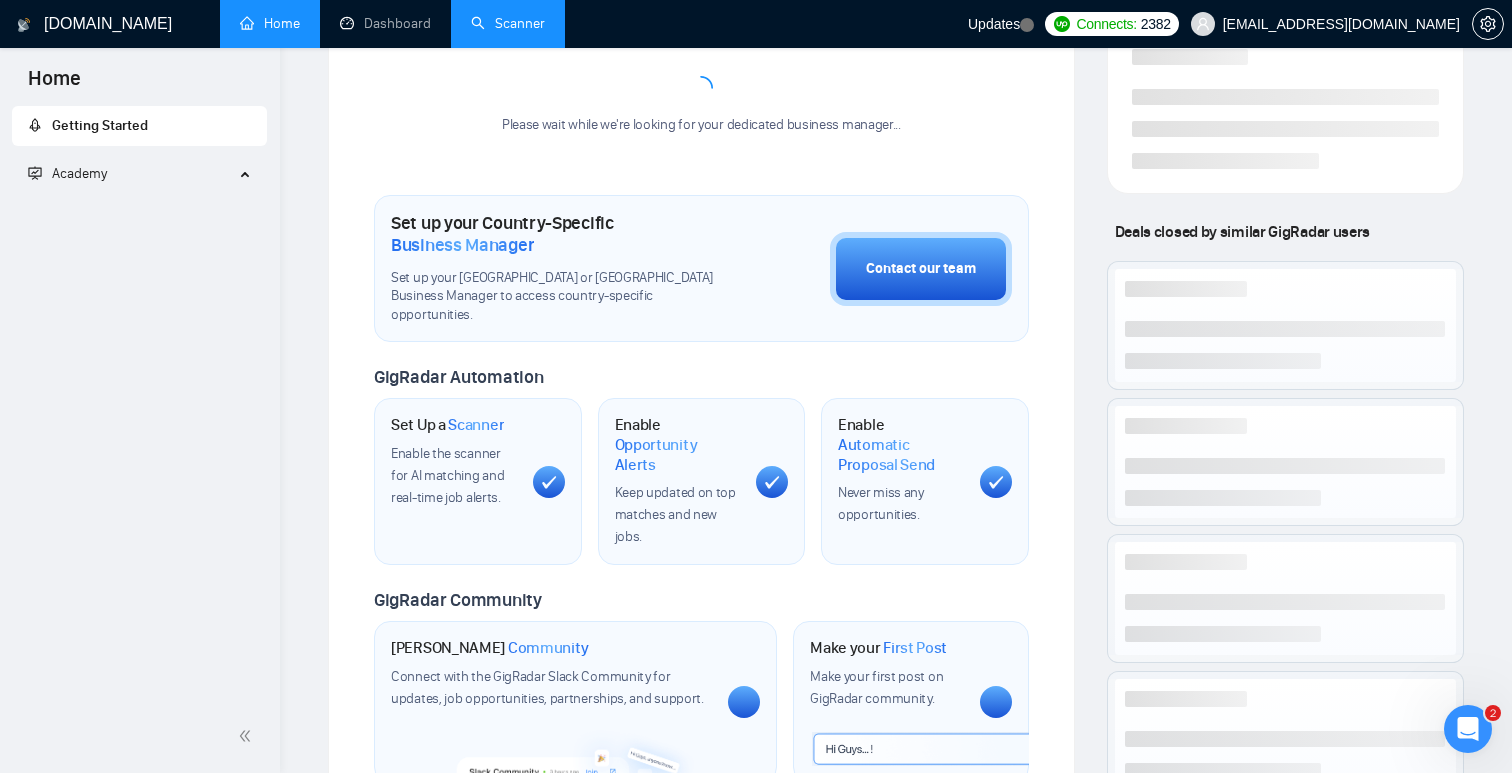 scroll, scrollTop: 0, scrollLeft: 0, axis: both 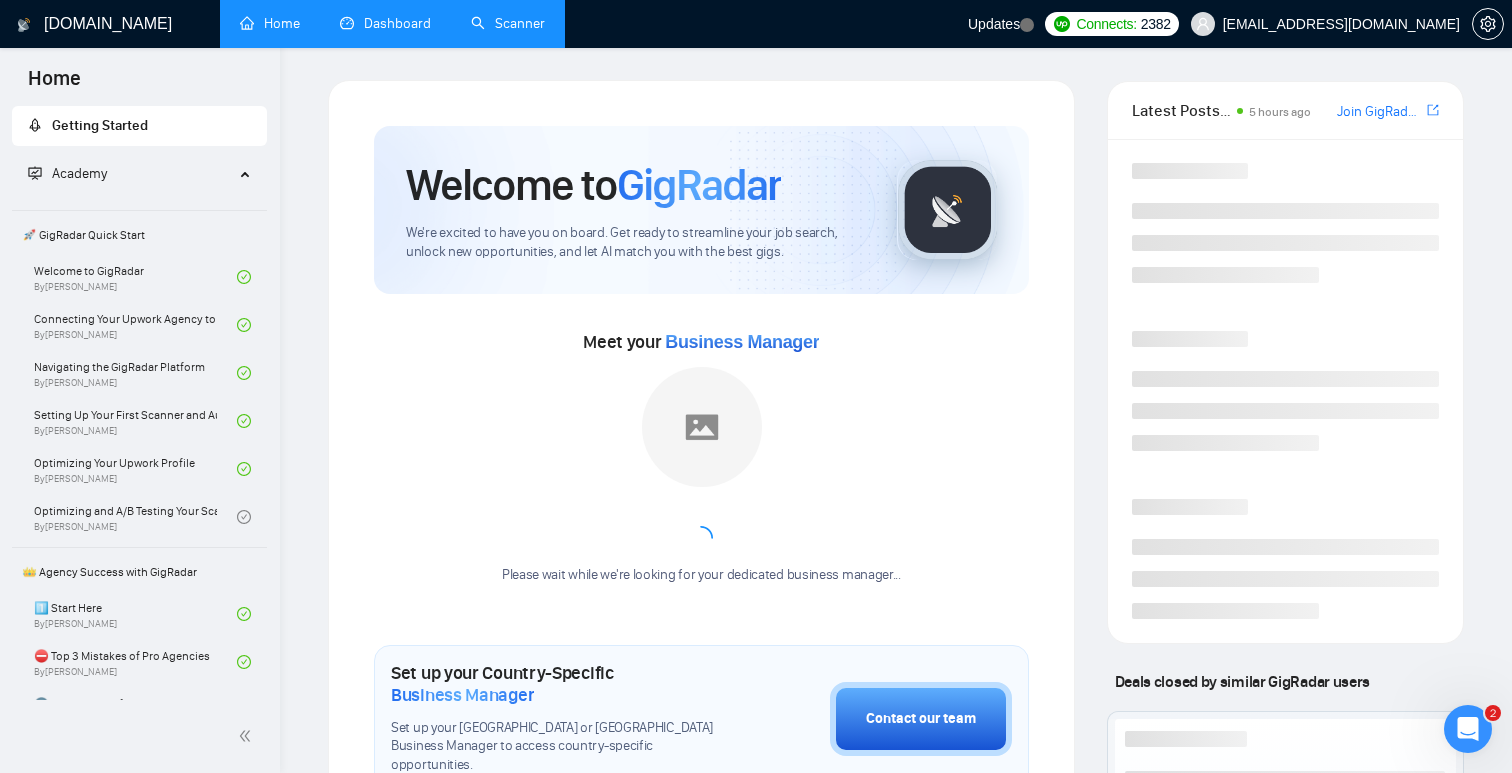 click on "Dashboard" at bounding box center [385, 23] 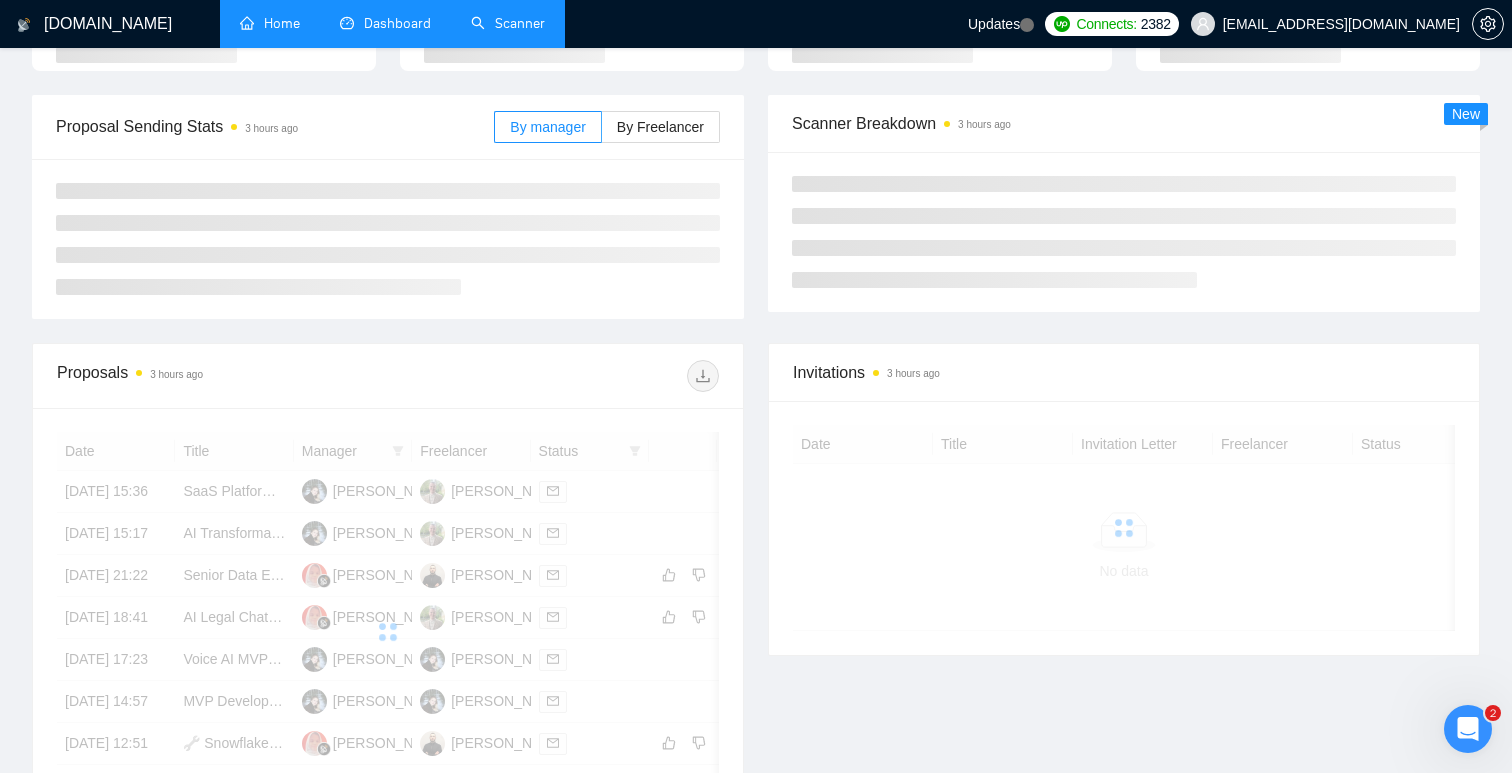 scroll, scrollTop: 0, scrollLeft: 0, axis: both 